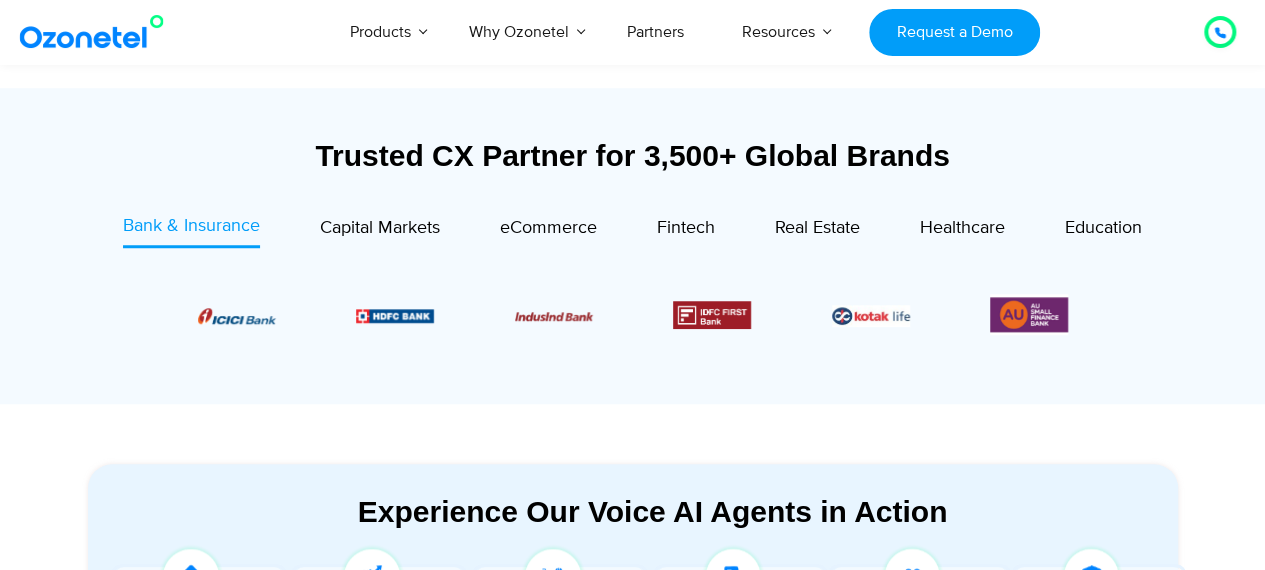 scroll, scrollTop: 0, scrollLeft: 0, axis: both 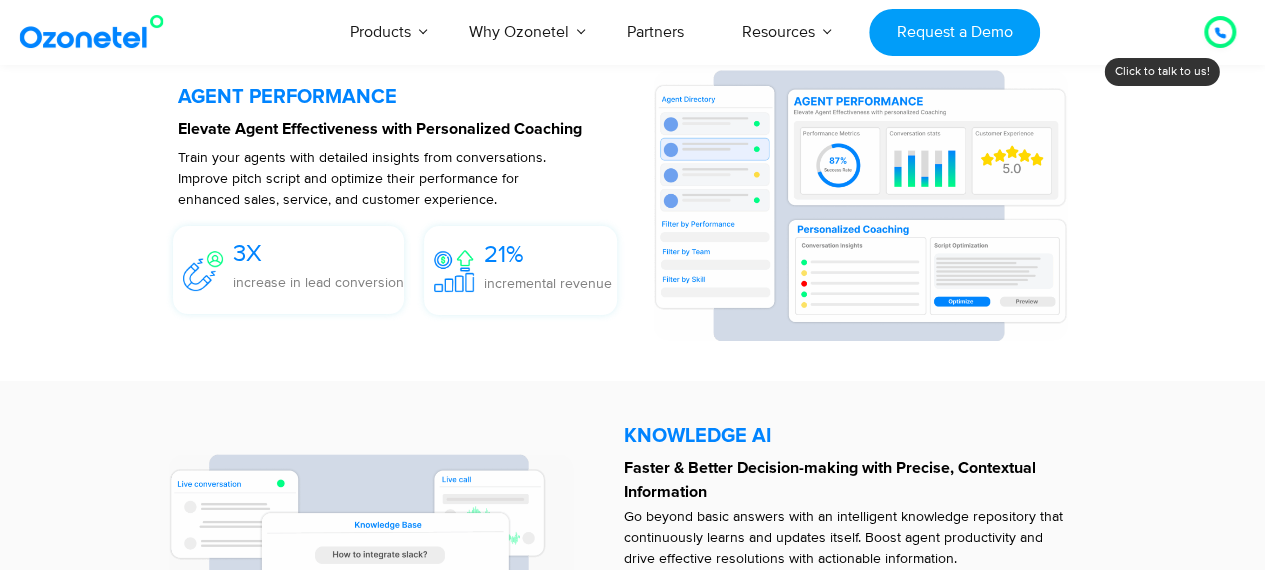 click 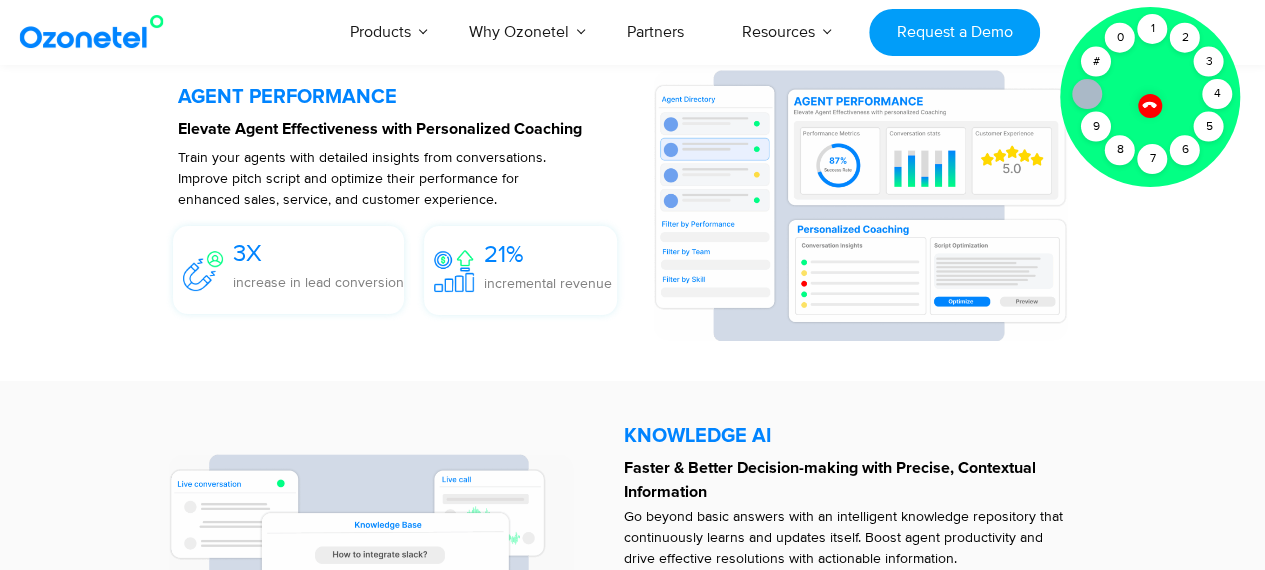 click 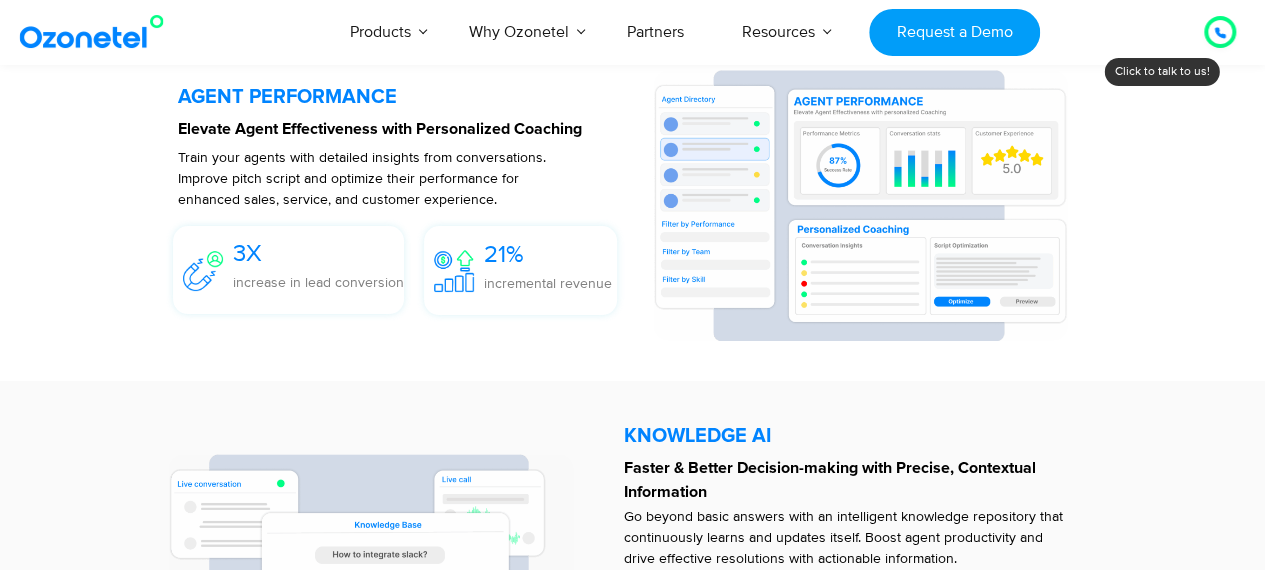 click at bounding box center [96, 32] 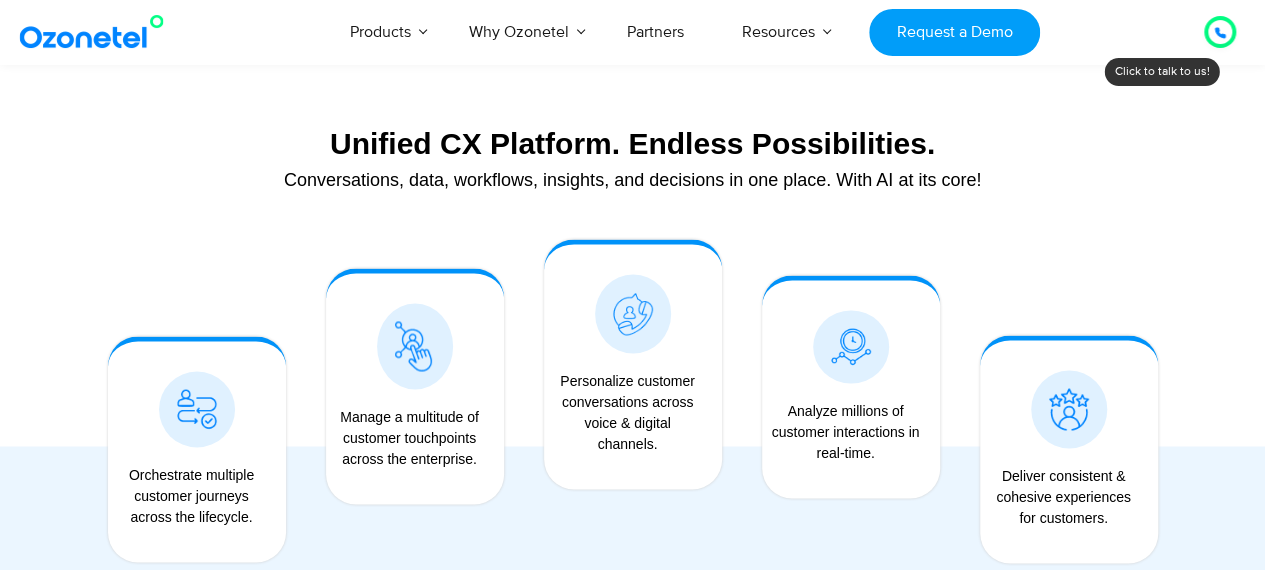 scroll, scrollTop: 1516, scrollLeft: 0, axis: vertical 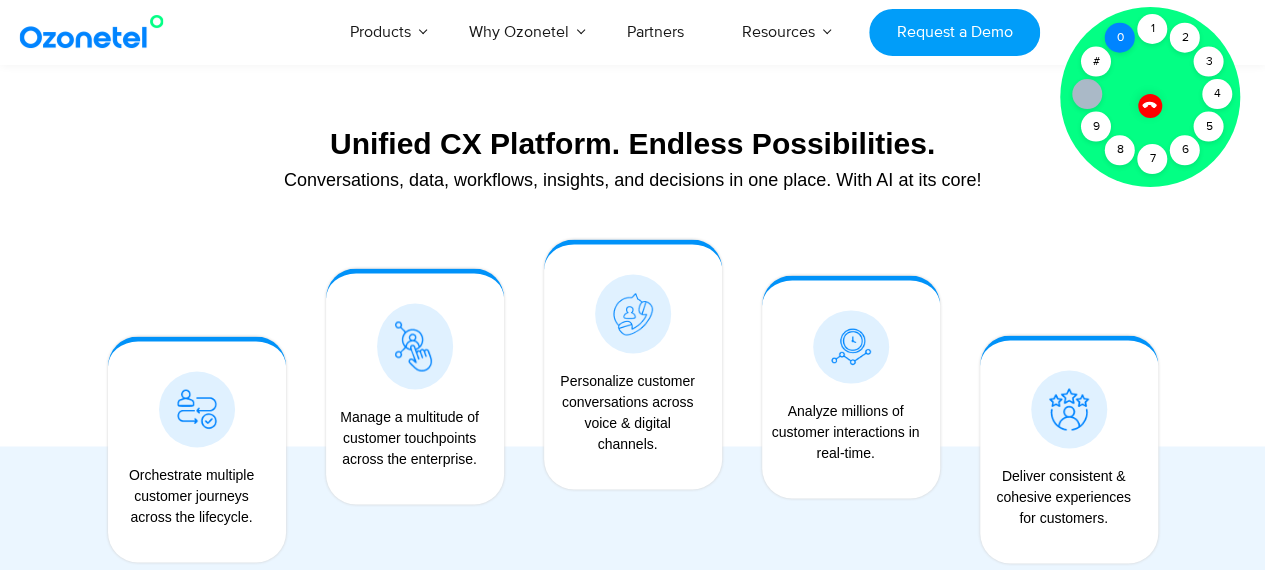 click on "0" at bounding box center (1120, 38) 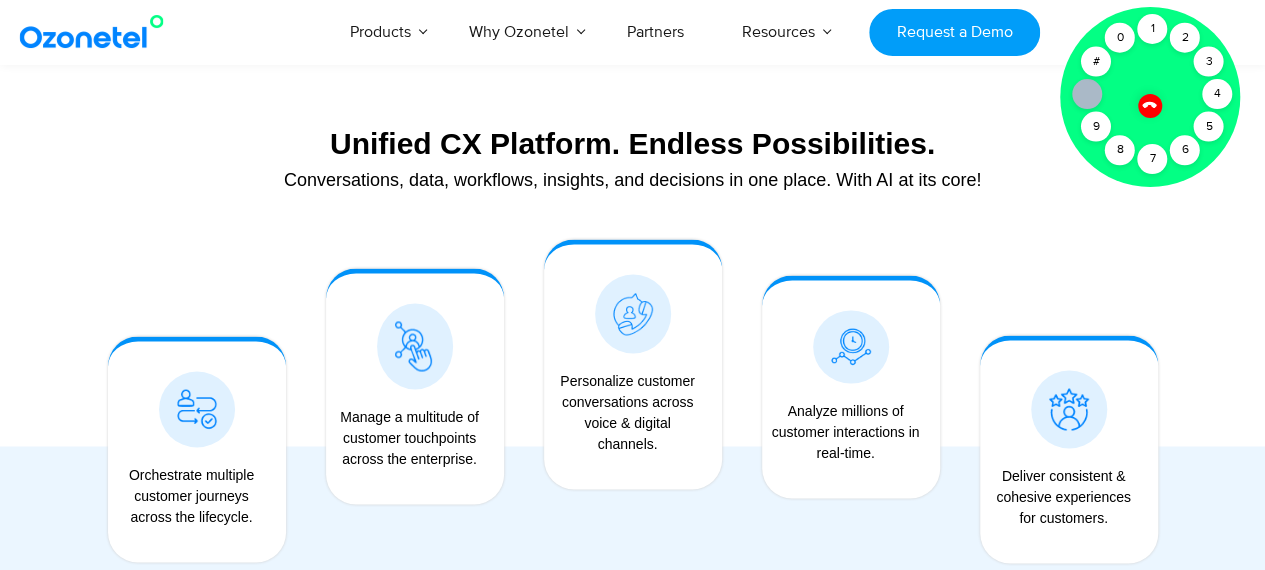 click 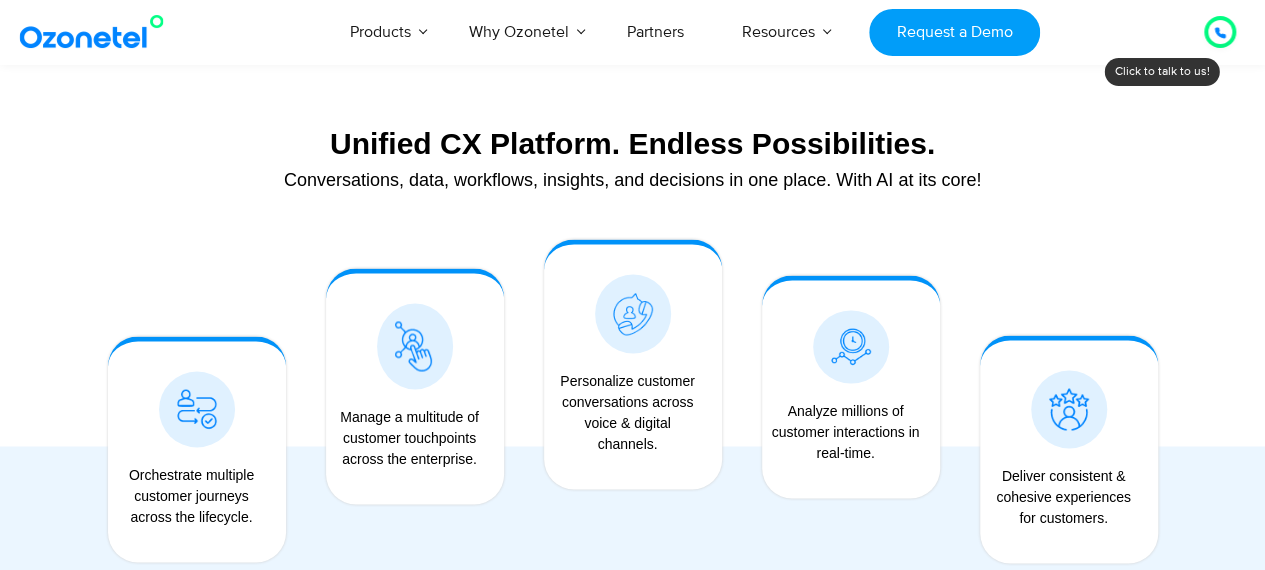 click 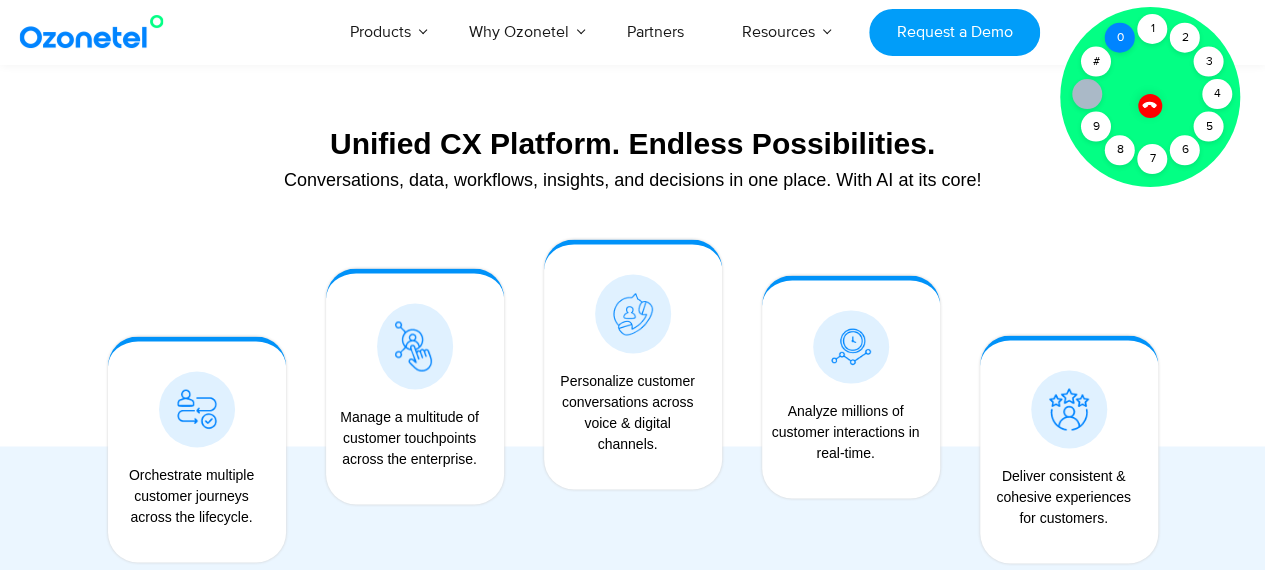 click on "0" at bounding box center [1120, 38] 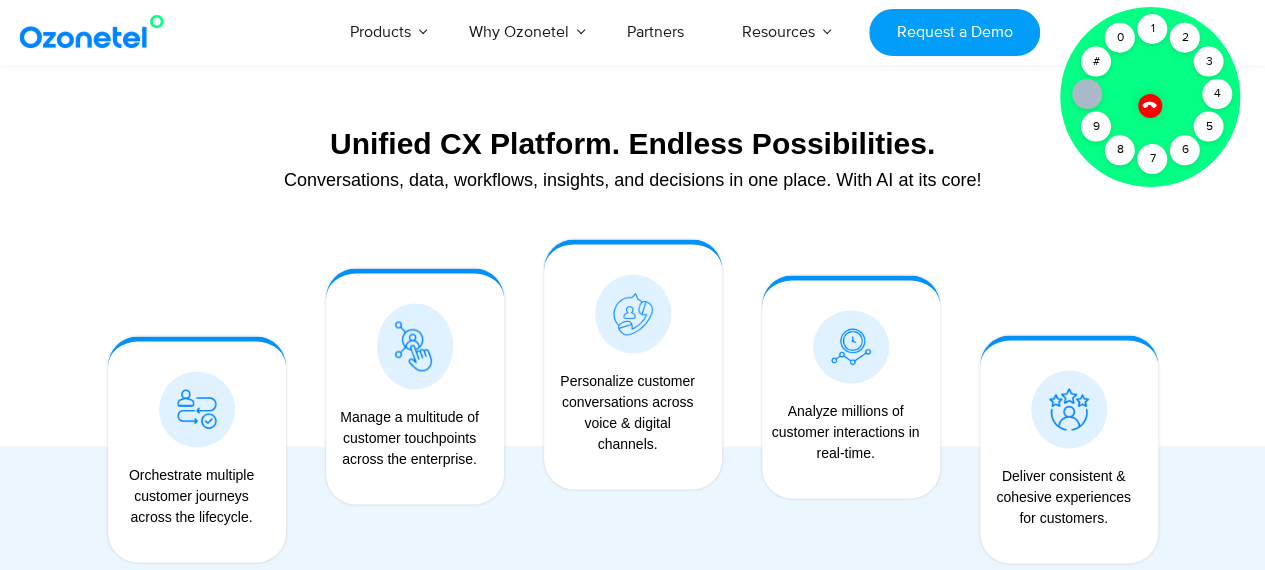 click at bounding box center (1150, 106) 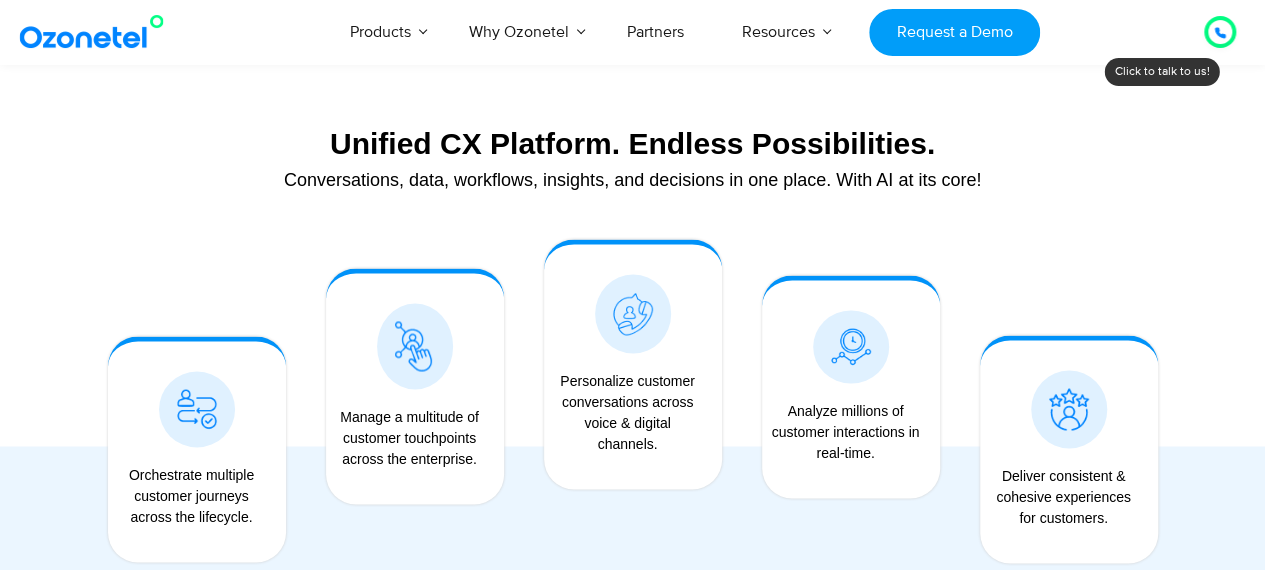 click 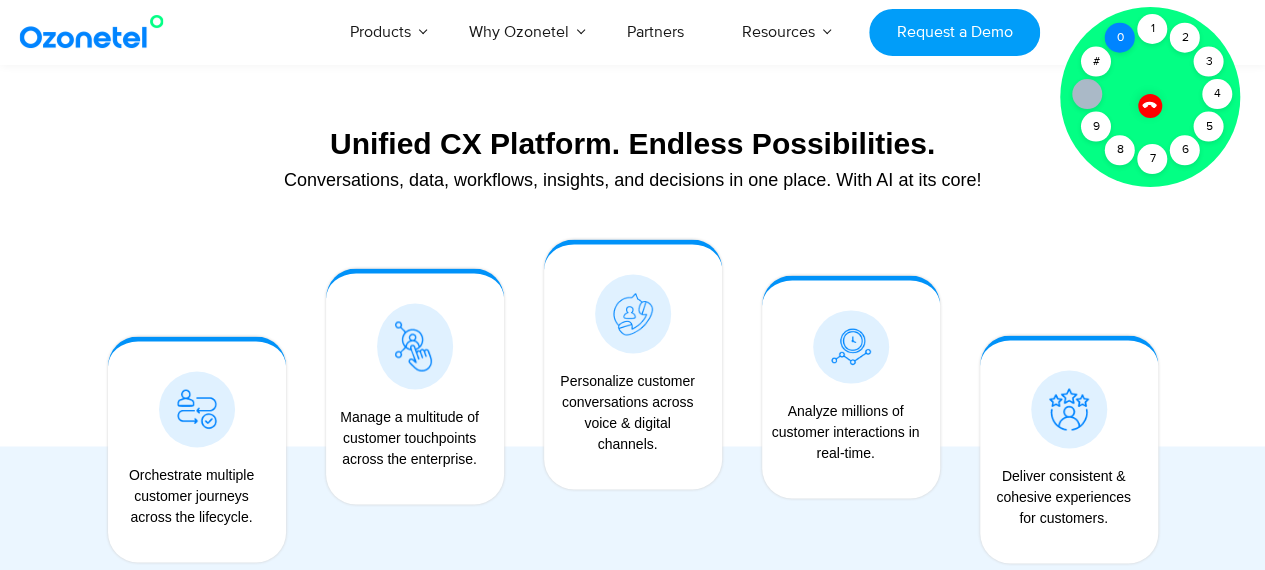 click on "0" at bounding box center (1120, 38) 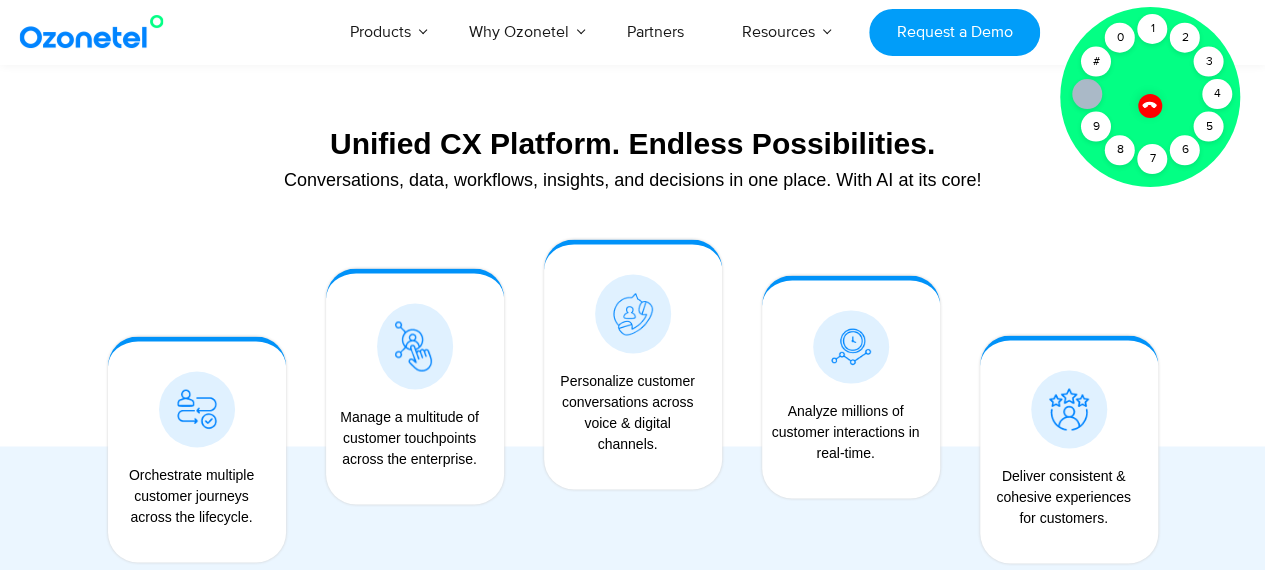 click 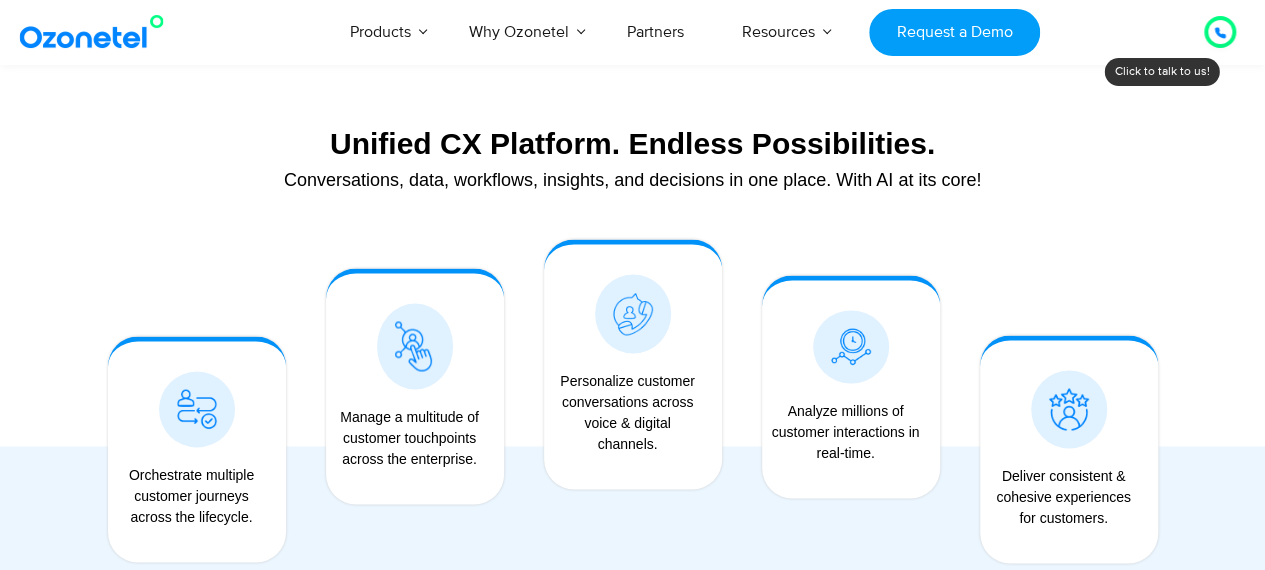 click at bounding box center [1220, 32] 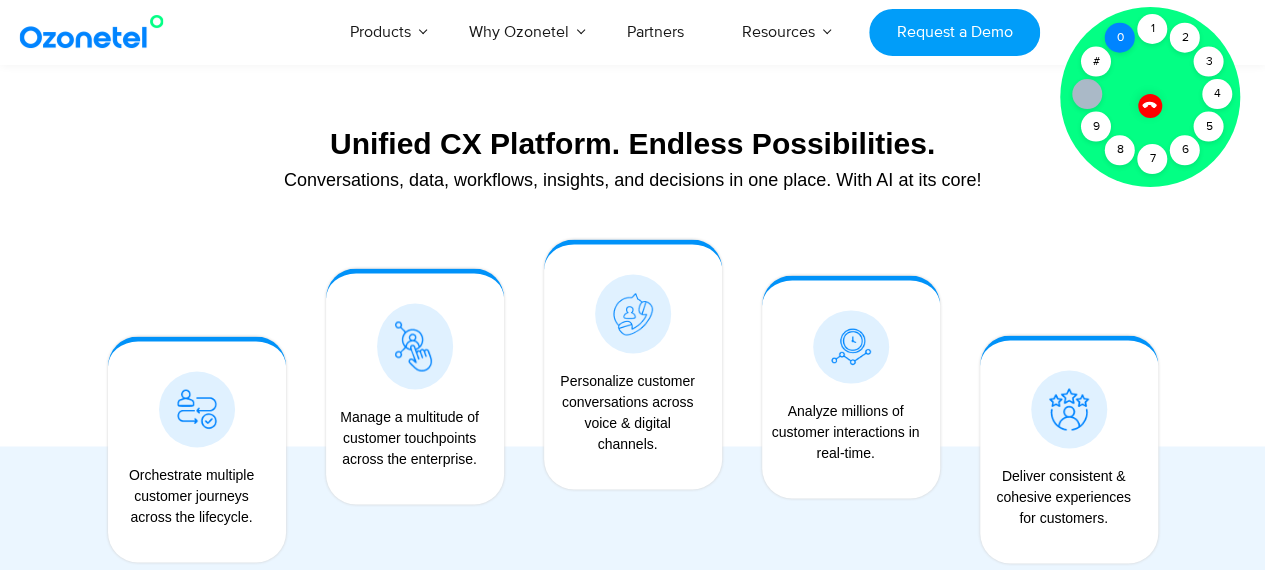 click on "0" at bounding box center [1120, 38] 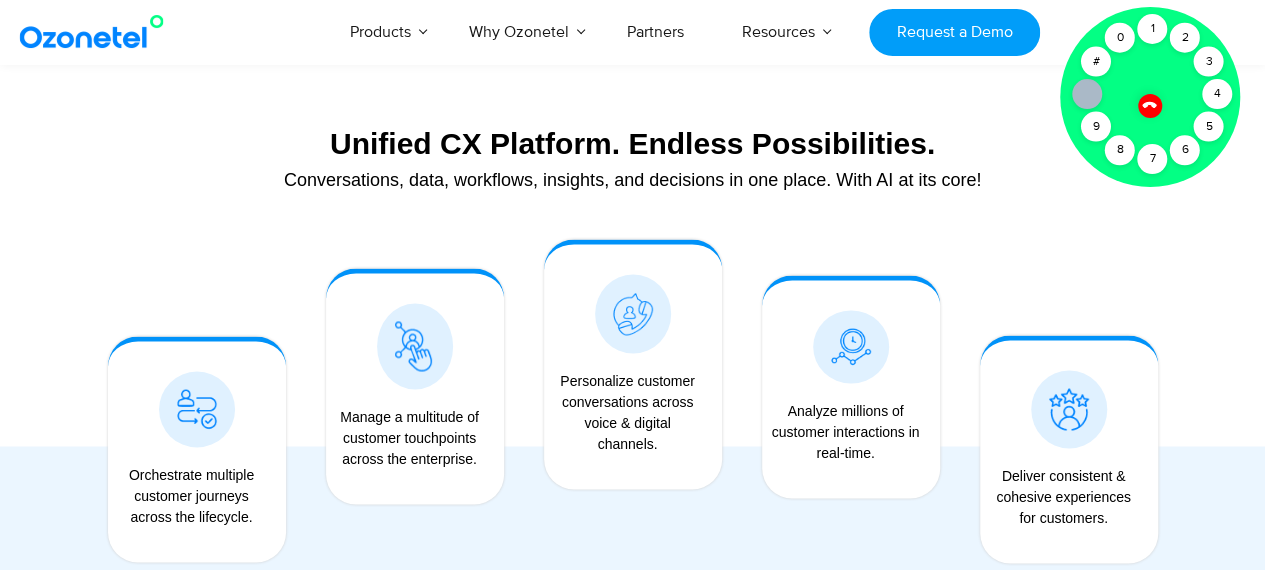 click 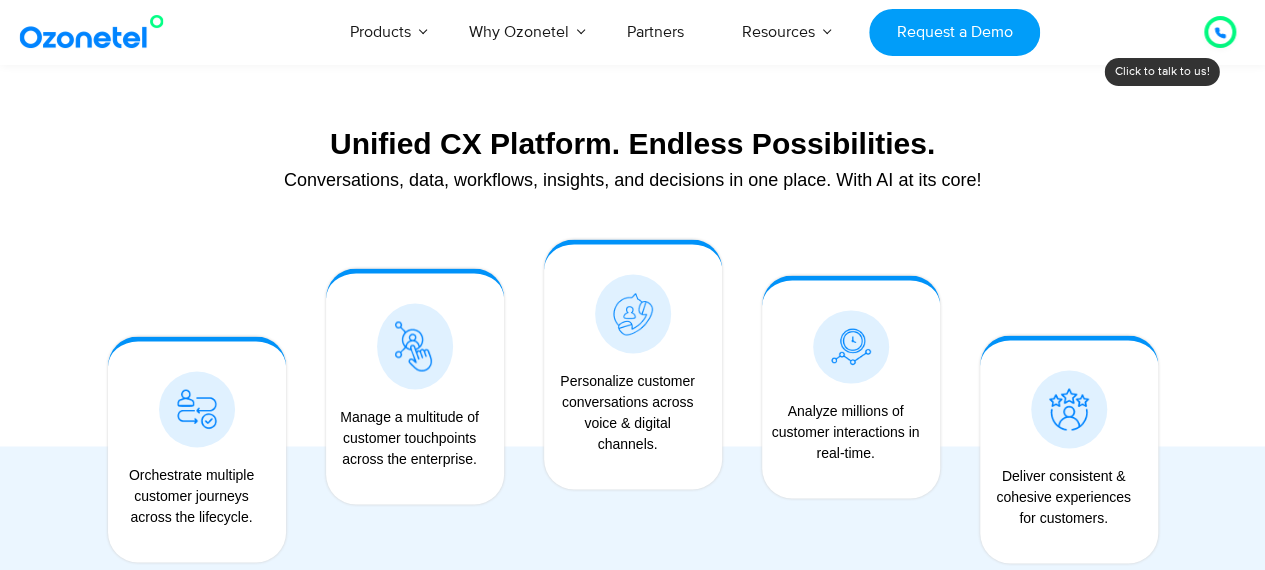 click 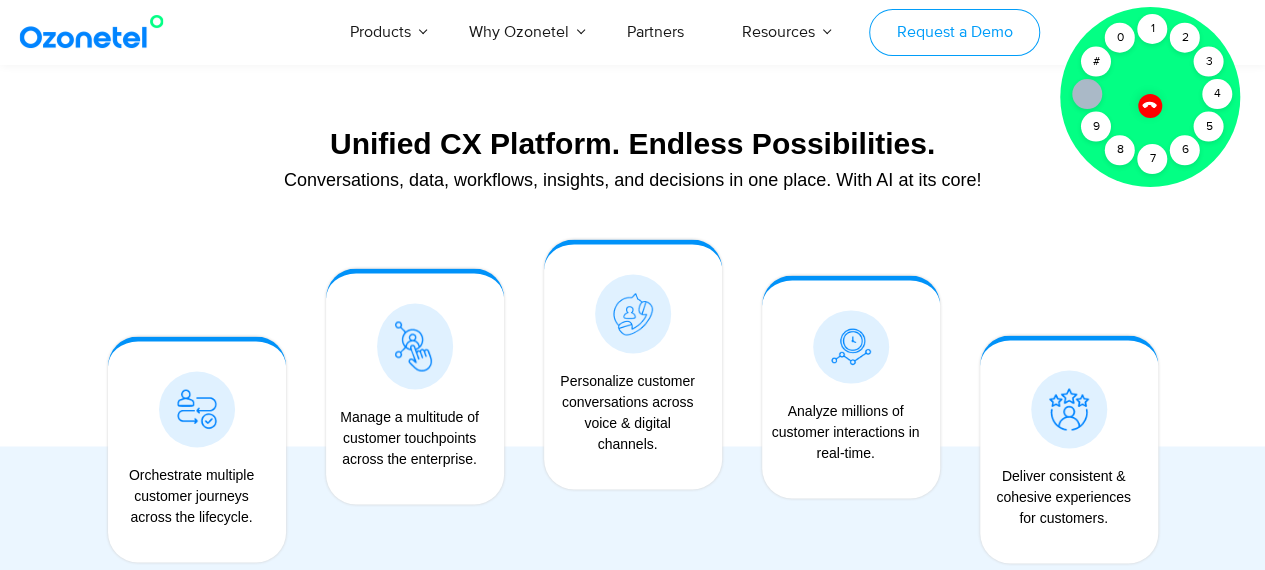 click on "0" at bounding box center [1120, 38] 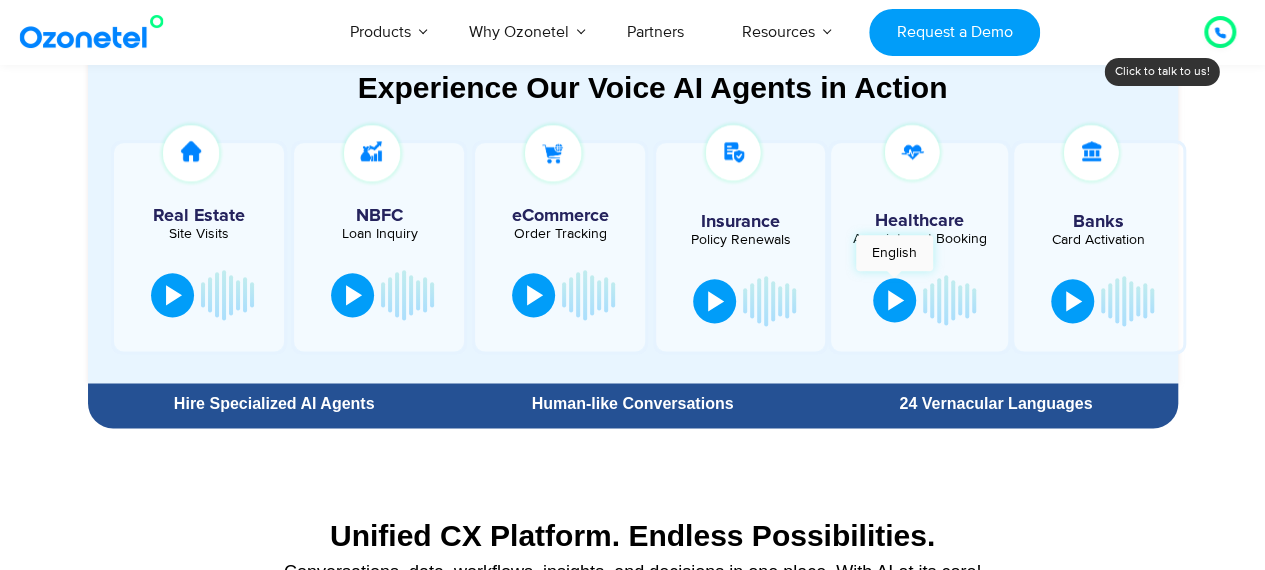 scroll, scrollTop: 1116, scrollLeft: 0, axis: vertical 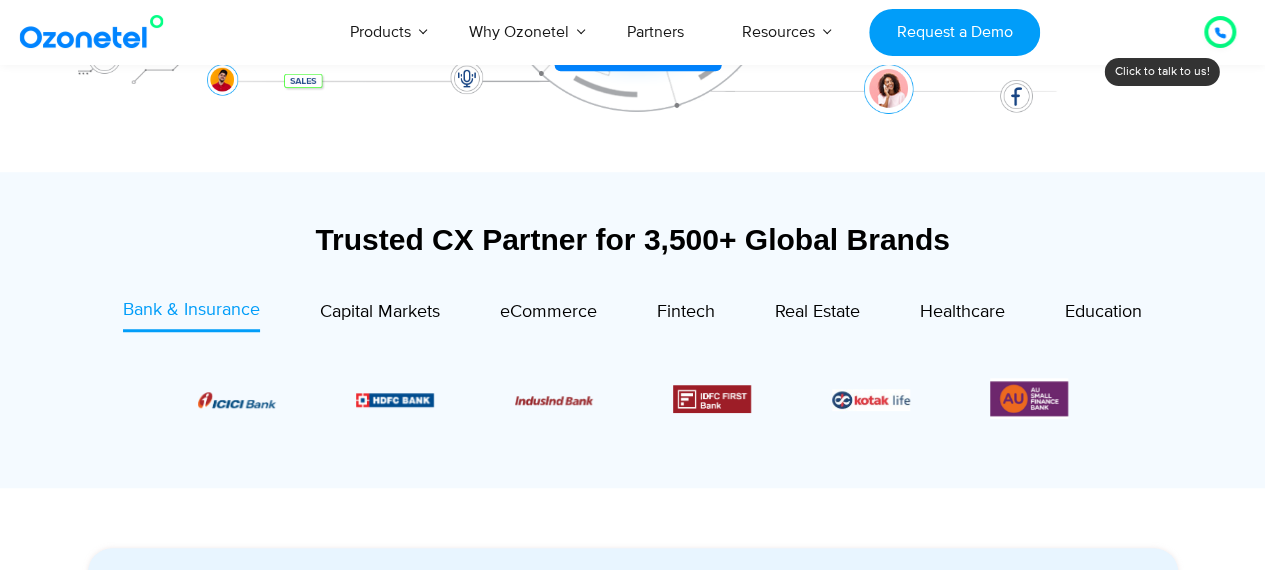 click at bounding box center [1220, 32] 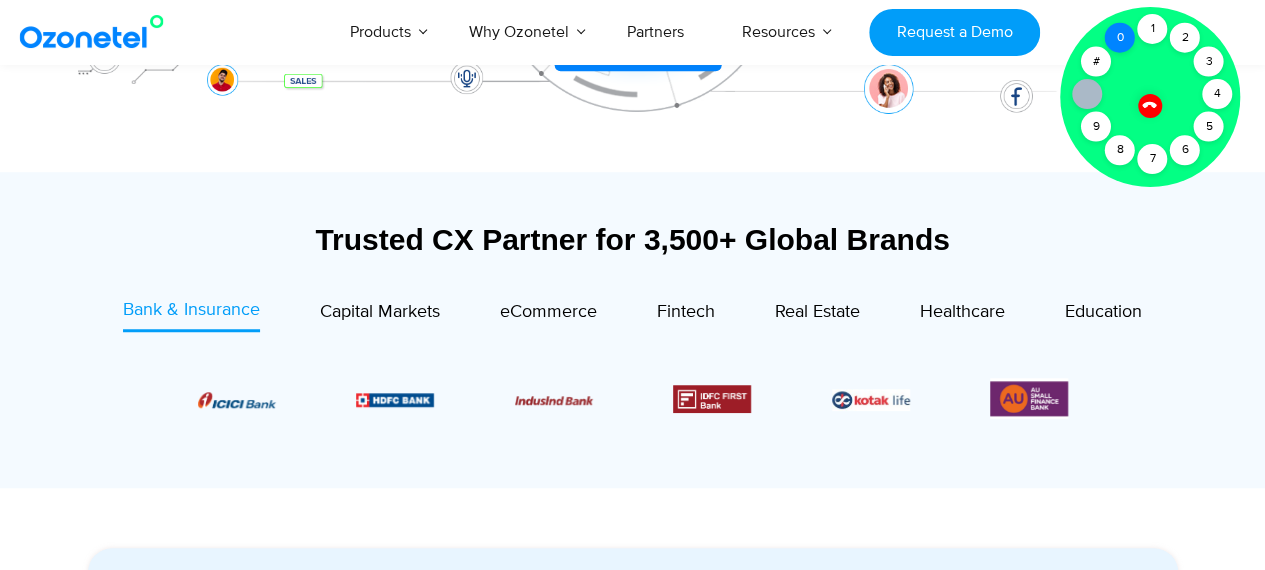 click on "0" at bounding box center (1120, 38) 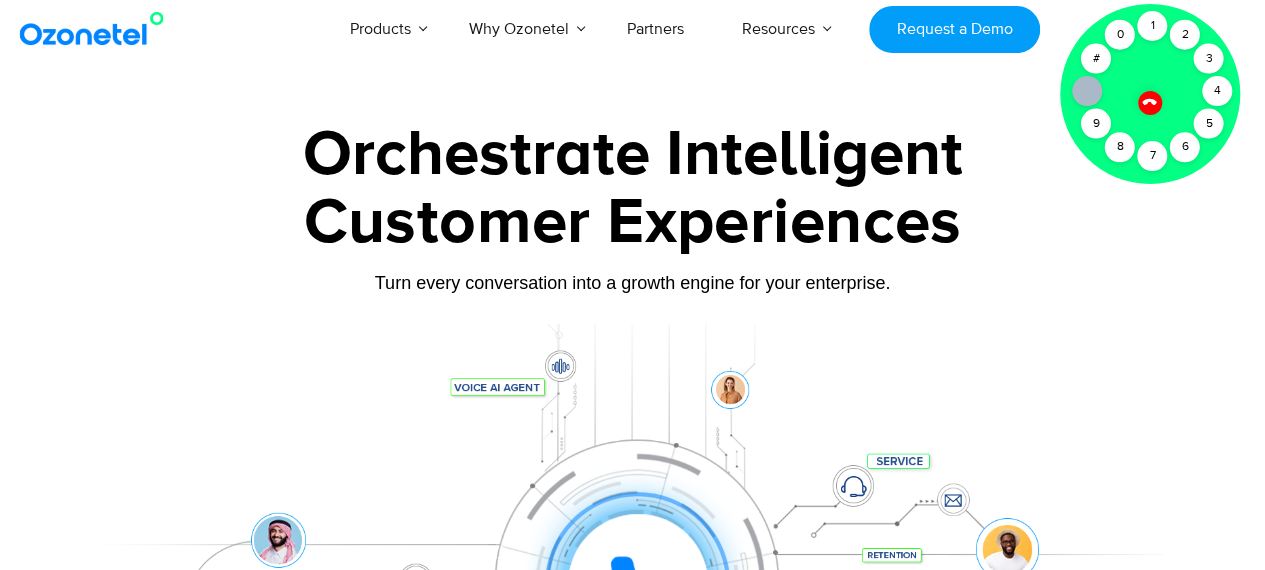 scroll, scrollTop: 0, scrollLeft: 0, axis: both 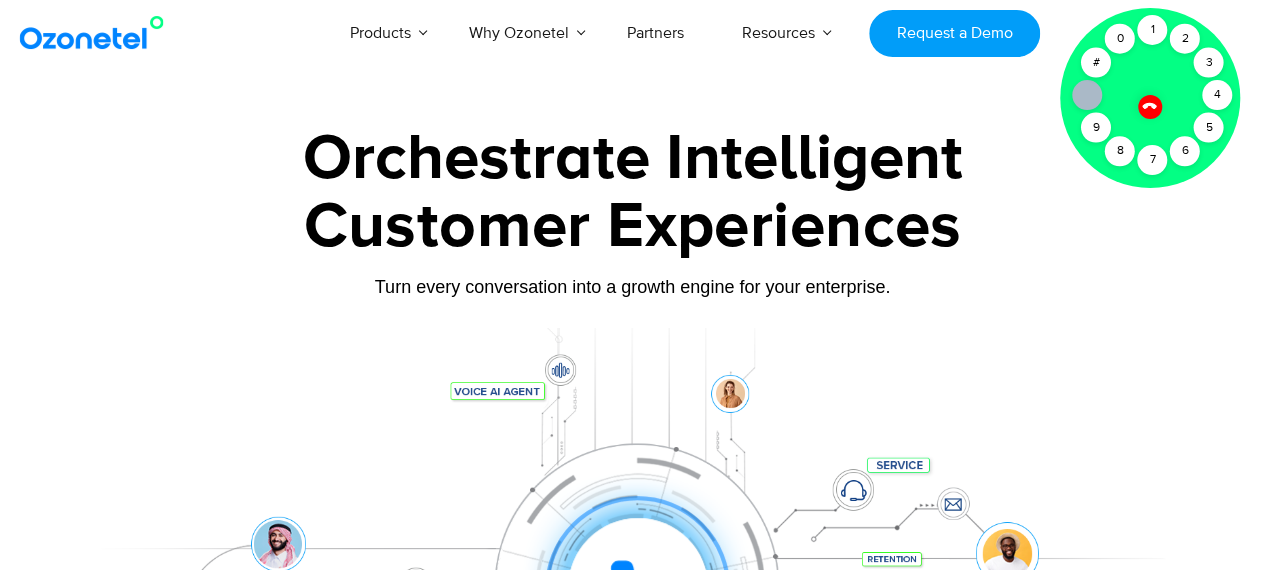 click at bounding box center [632, 447] 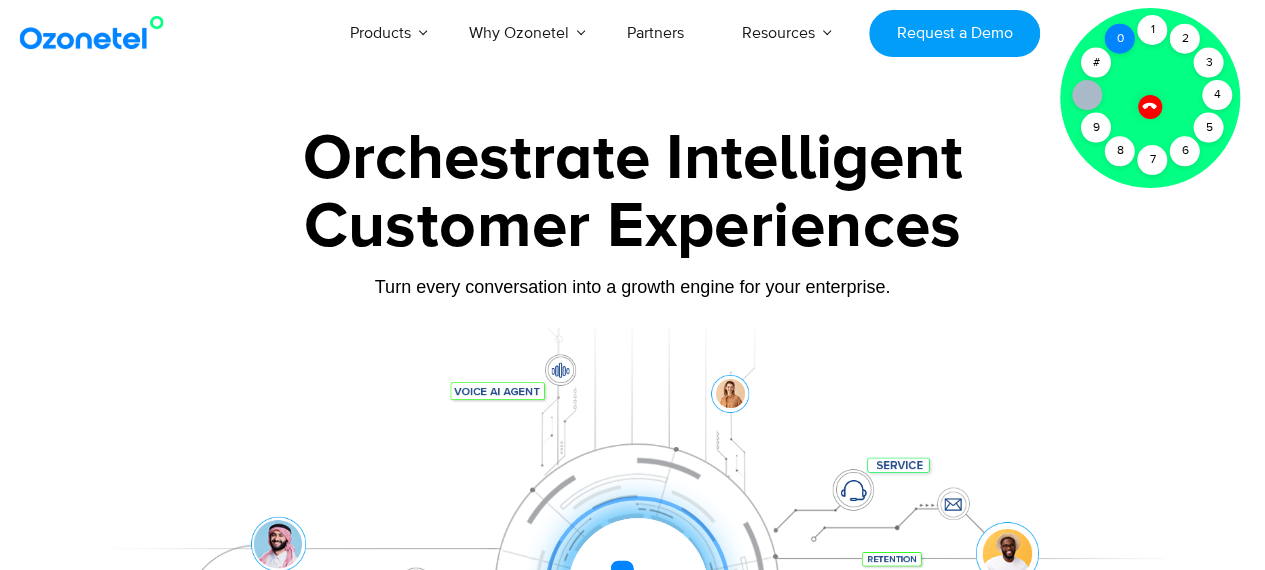 click on "0" at bounding box center (1120, 39) 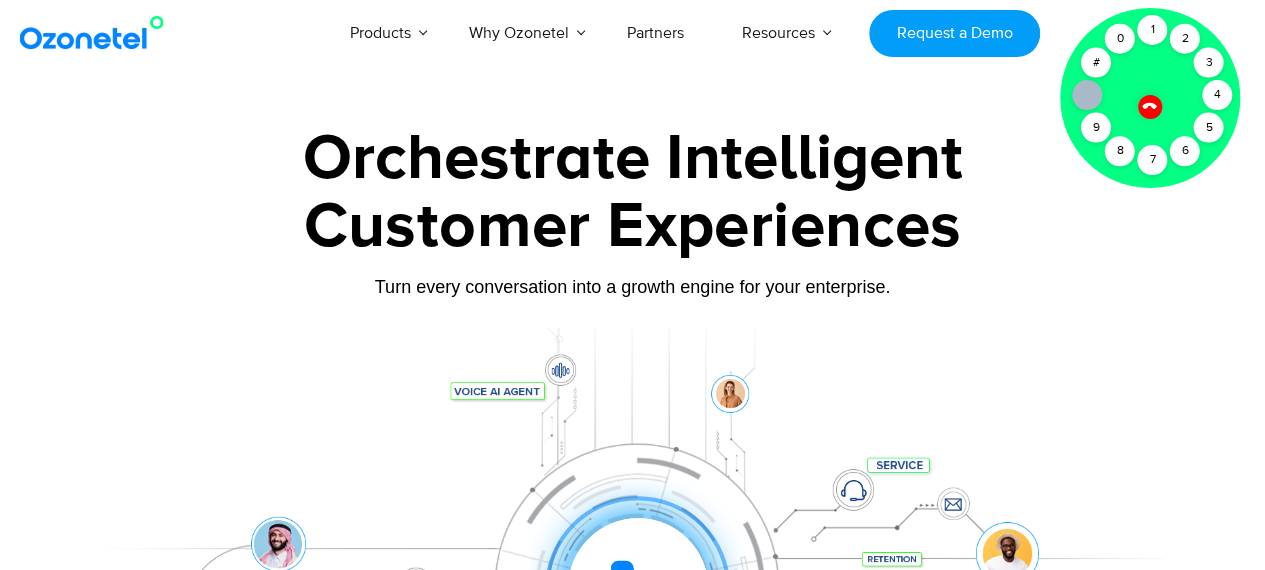click at bounding box center [1150, 107] 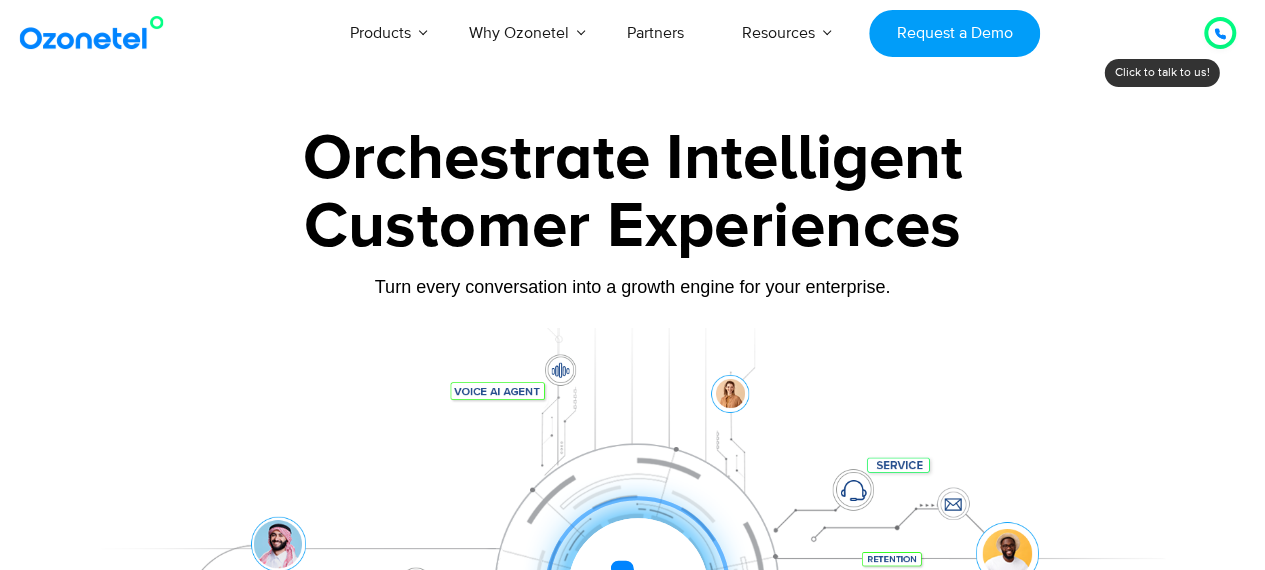 click on "USA : +1-408-440-54451-408-440-5445
INDIA : 1800-123-150150
Click to talk to us!
Call ended
1 2 3 4 5 6 7 8 9 # 0
Products
AI & CX
Voice AI Agents
Agent Assist
Voice of Customer" at bounding box center (632, 5740) 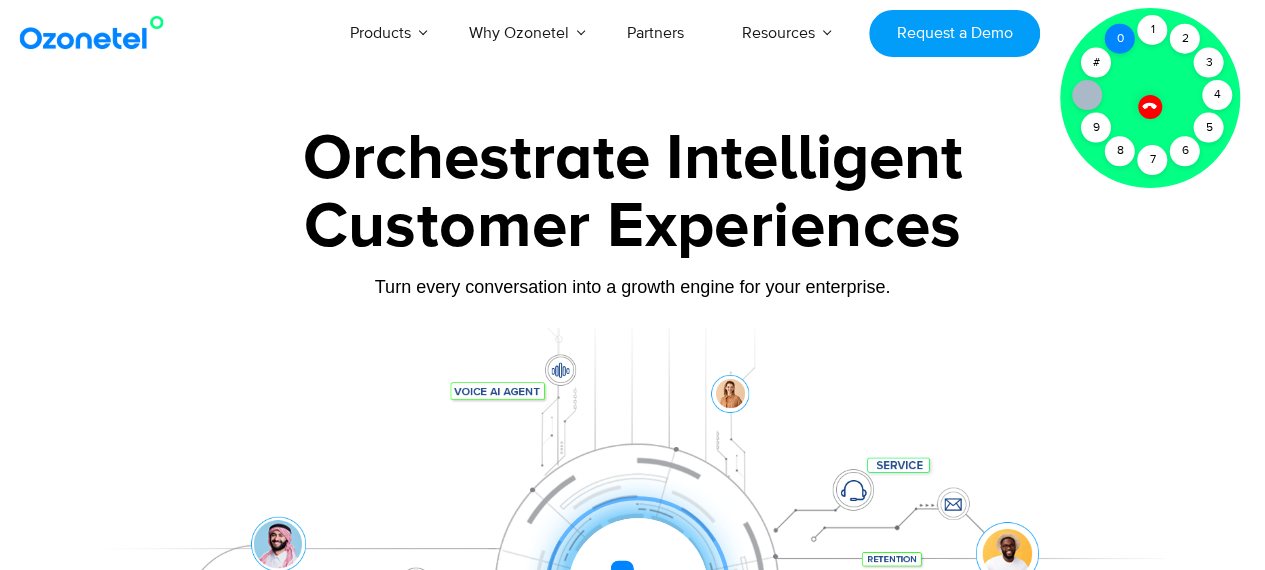 click on "0" at bounding box center [1120, 39] 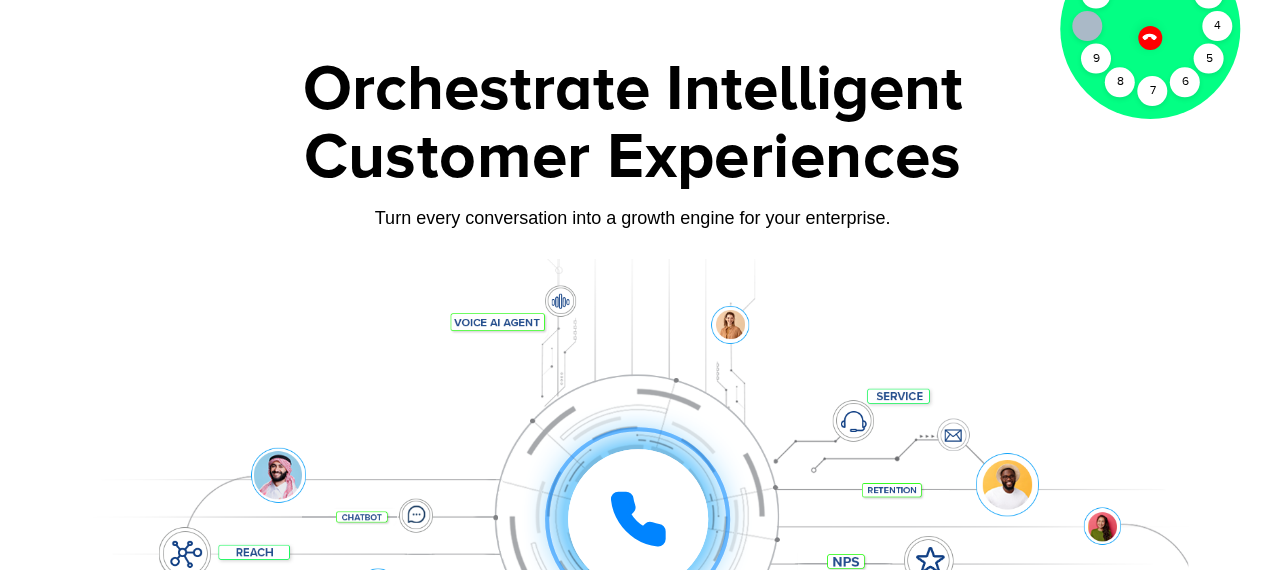 scroll, scrollTop: 0, scrollLeft: 0, axis: both 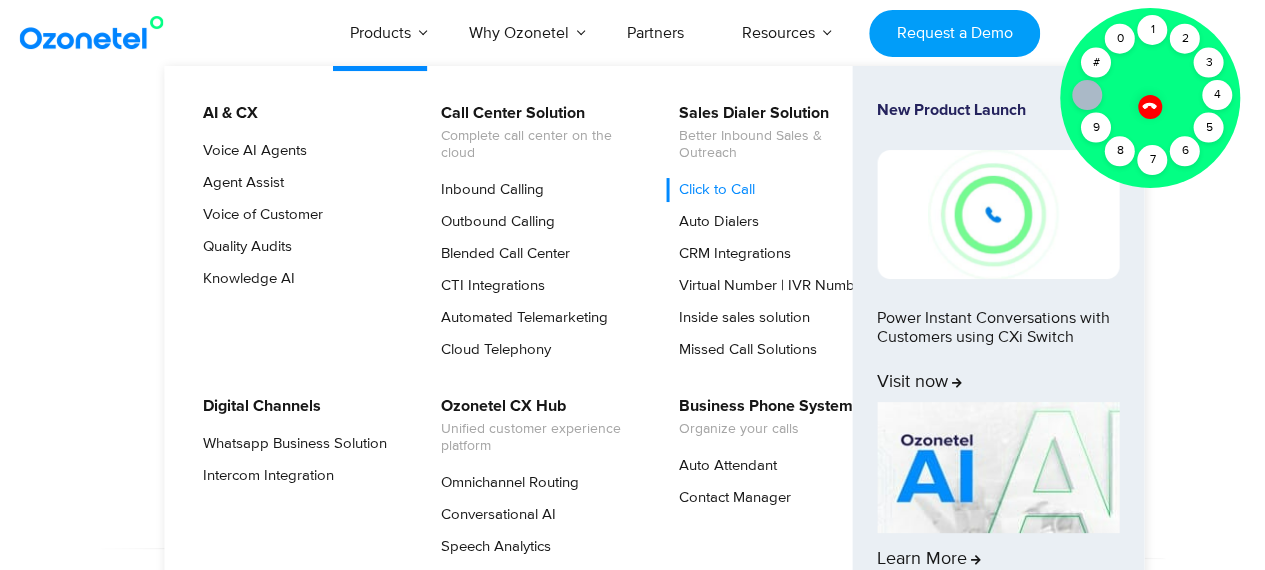 click on "Click to Call" at bounding box center (712, 190) 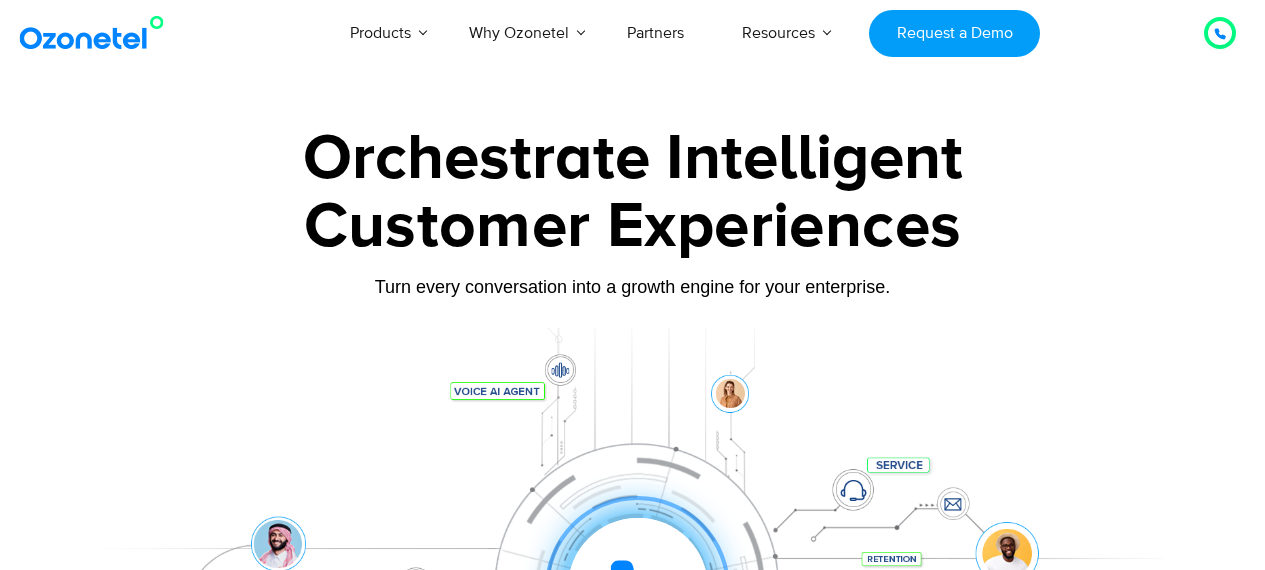 scroll, scrollTop: 0, scrollLeft: 0, axis: both 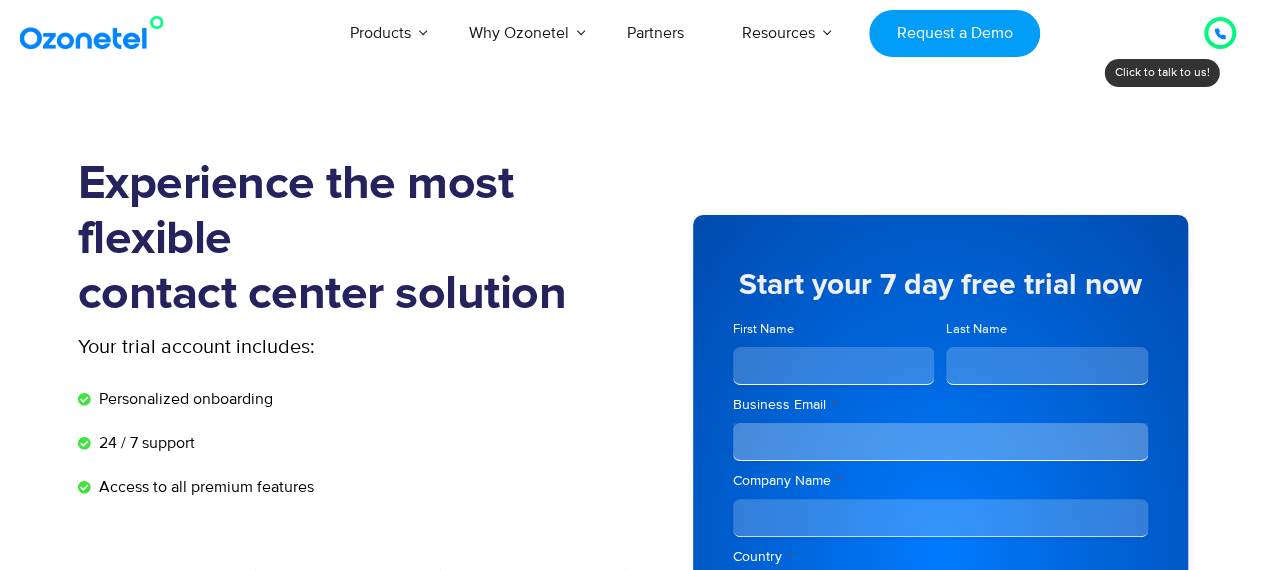 click 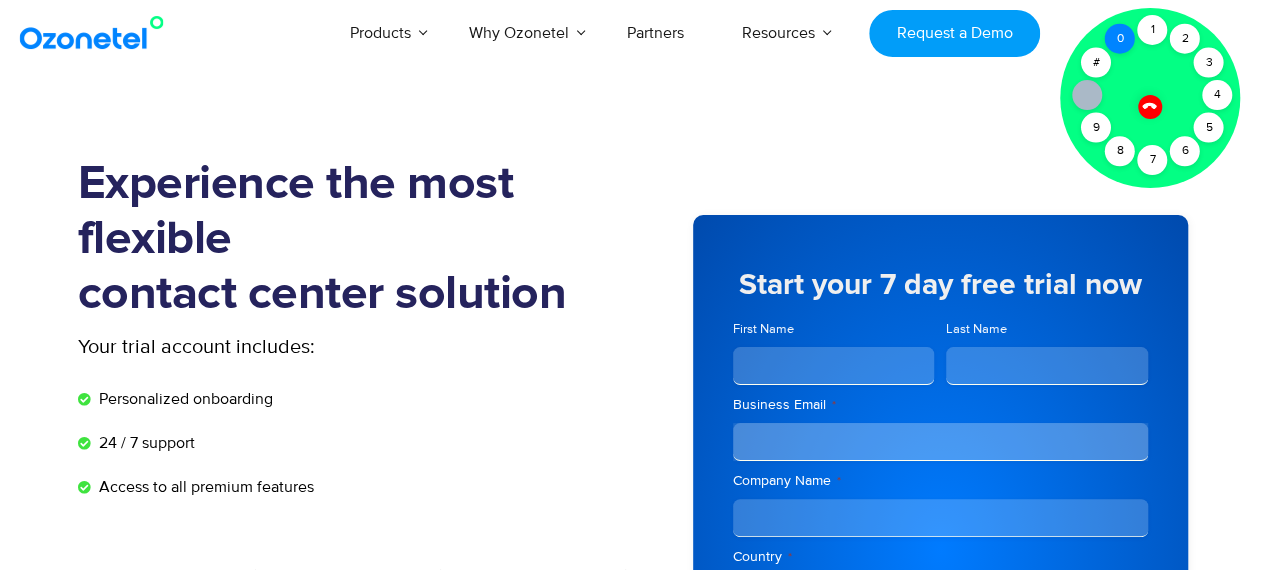 click on "0" at bounding box center [1120, 39] 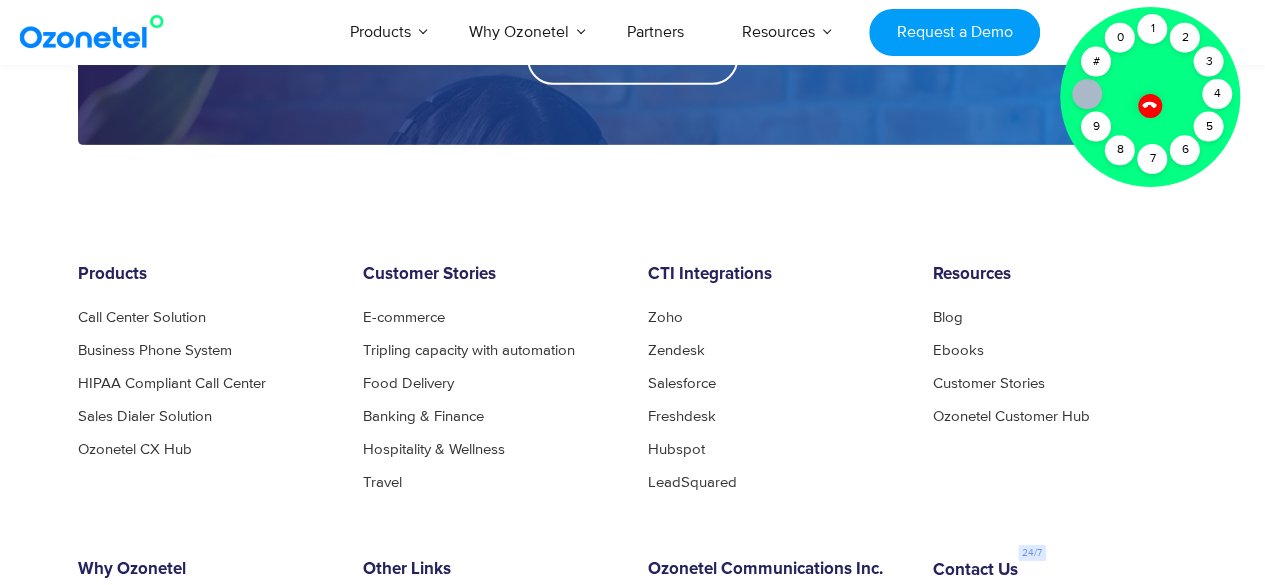 scroll, scrollTop: 3200, scrollLeft: 0, axis: vertical 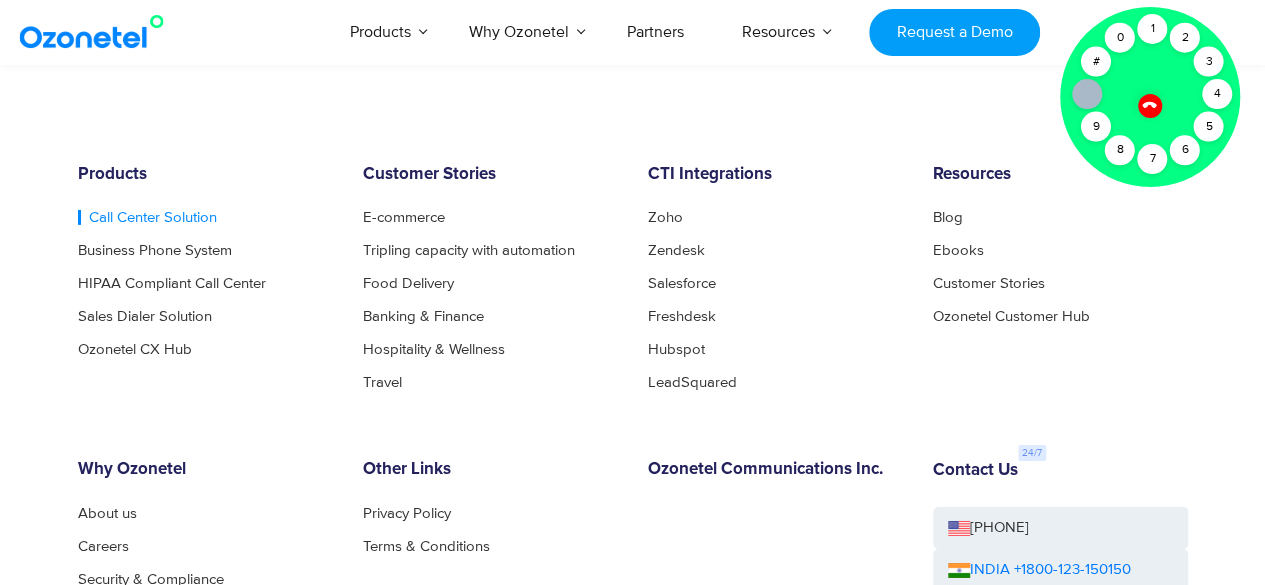 click on "Call Center Solution" at bounding box center [147, 217] 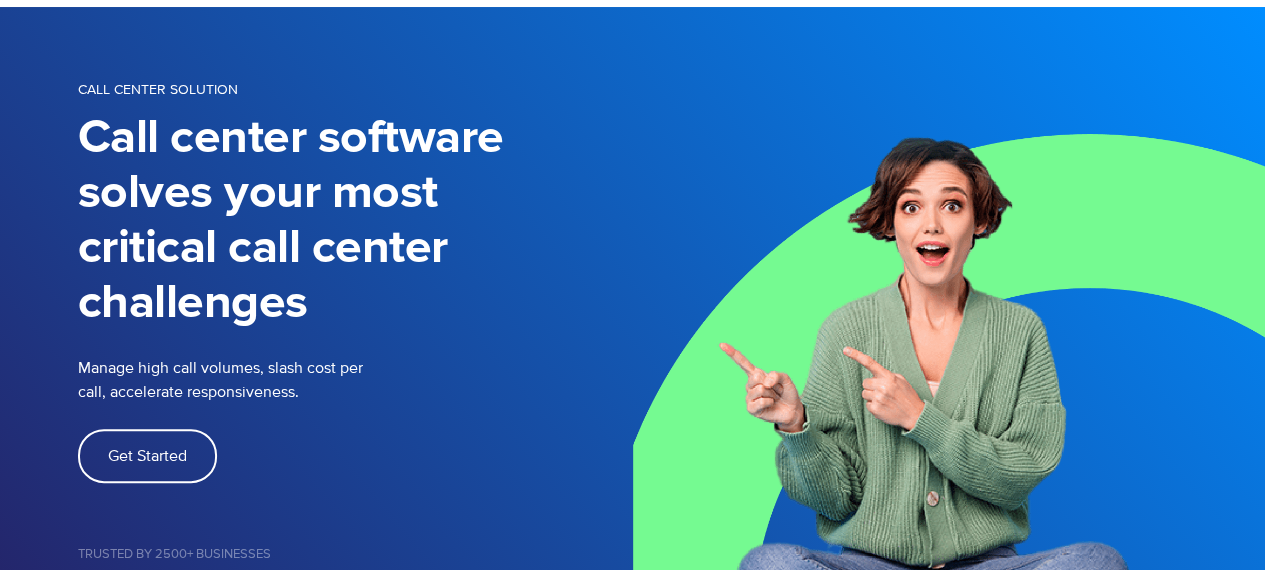 scroll, scrollTop: 100, scrollLeft: 0, axis: vertical 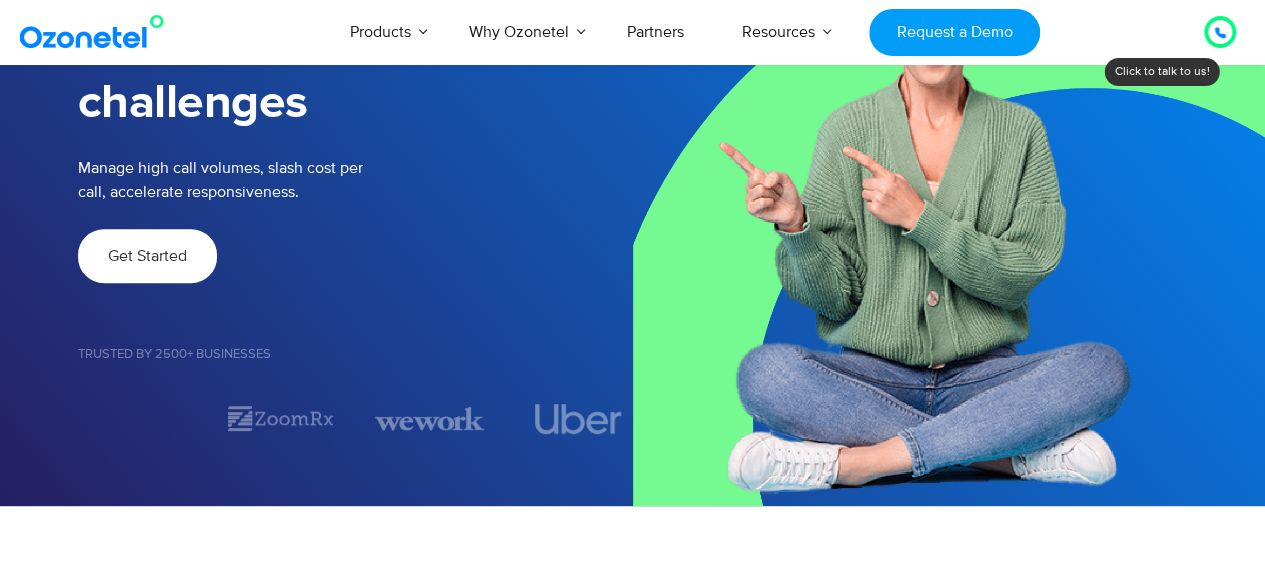 click on "Get Started" at bounding box center [147, 256] 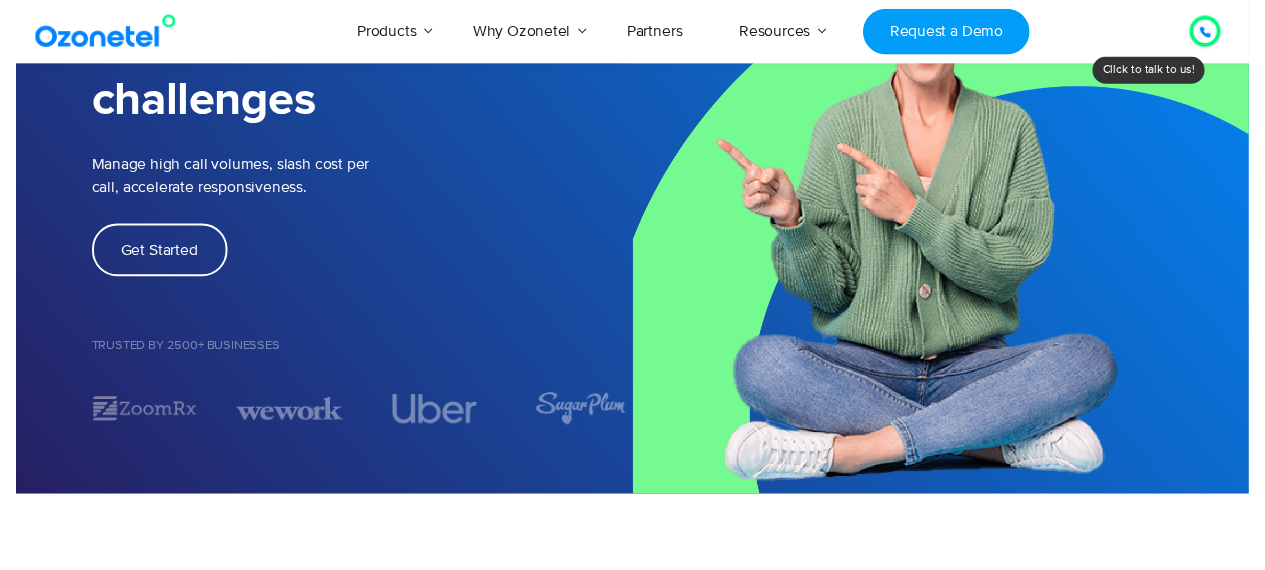 scroll, scrollTop: 56, scrollLeft: 0, axis: vertical 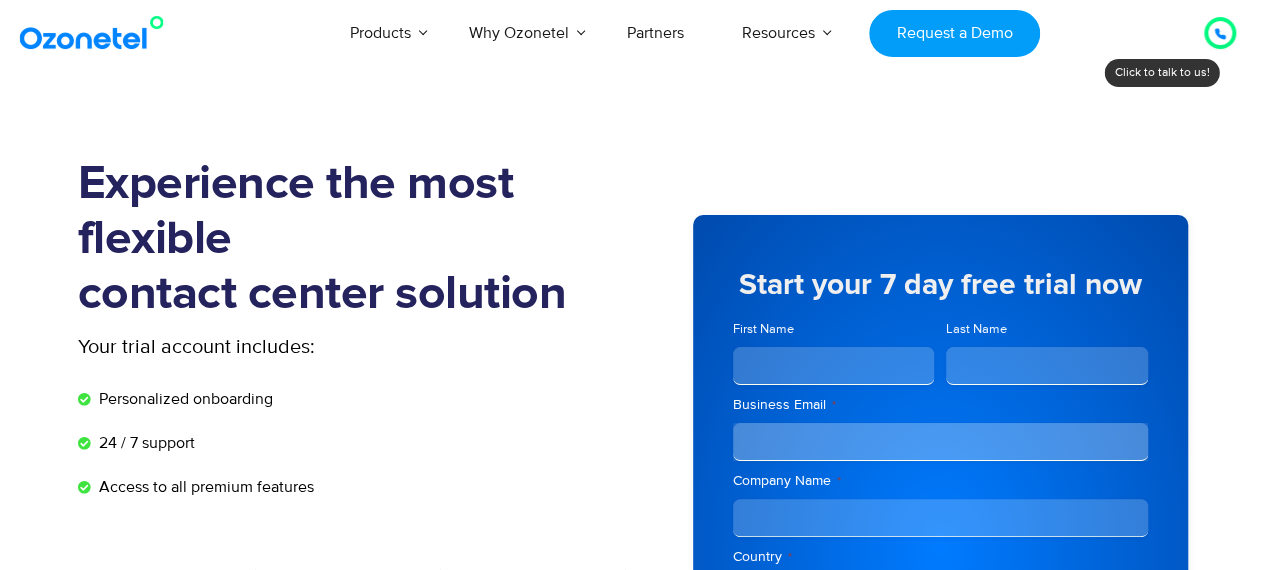 click 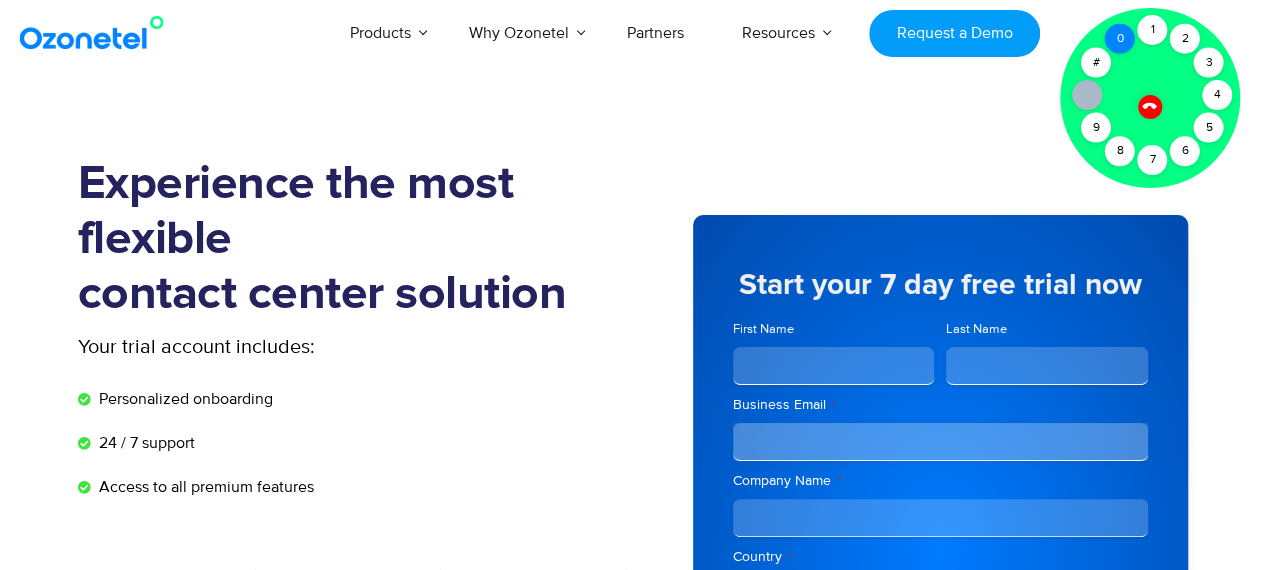 click on "0" at bounding box center (1120, 39) 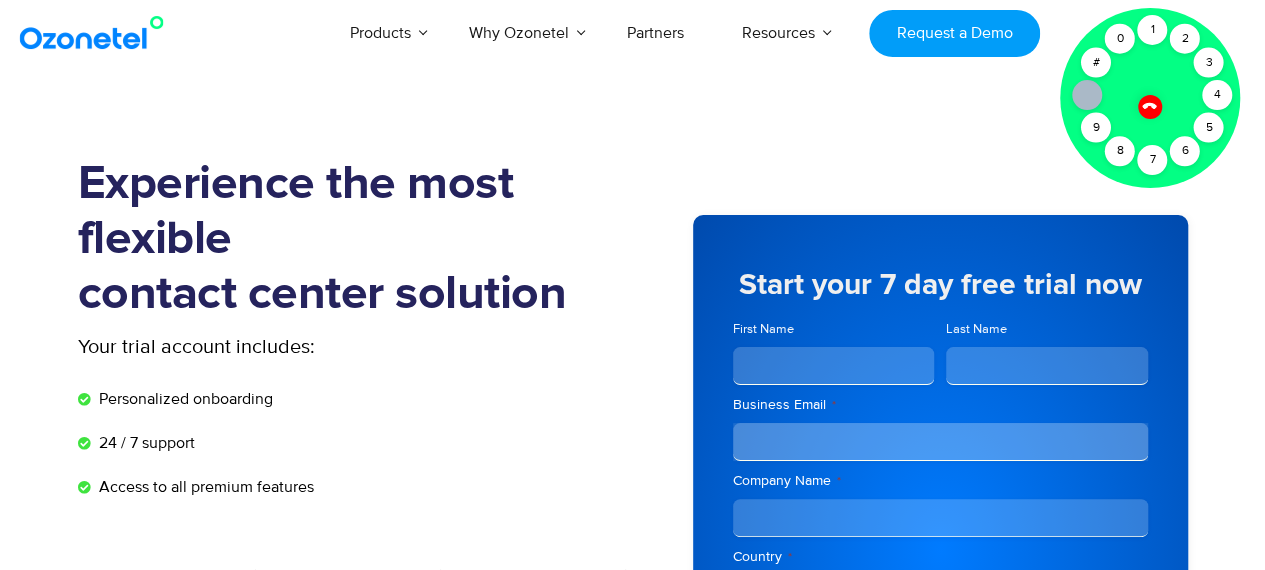 click 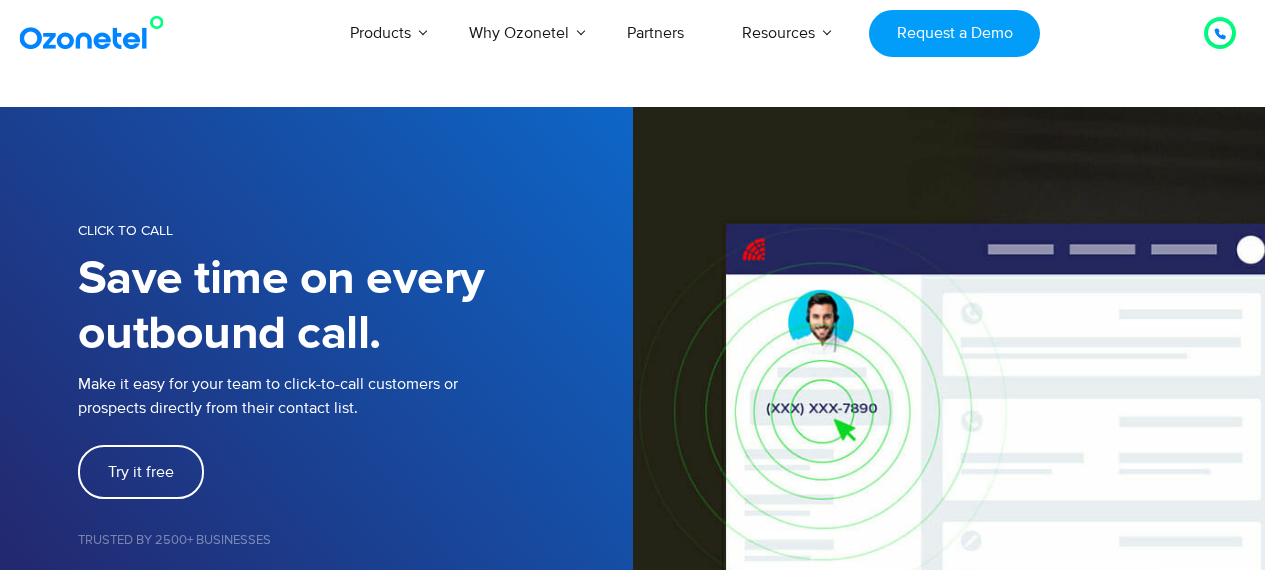 scroll, scrollTop: 0, scrollLeft: 0, axis: both 